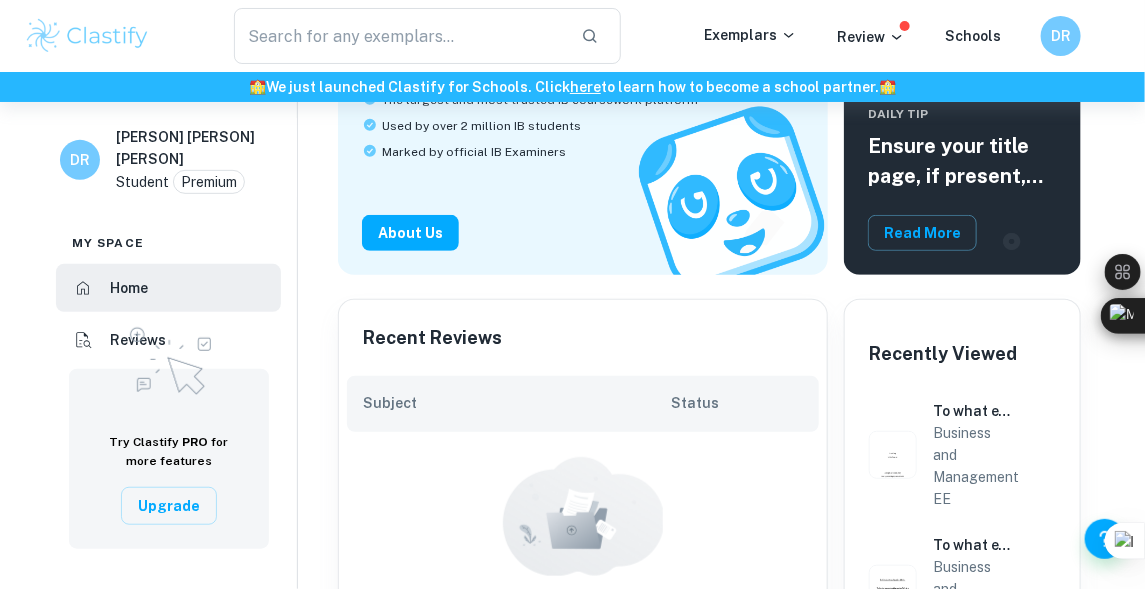 scroll, scrollTop: 0, scrollLeft: 0, axis: both 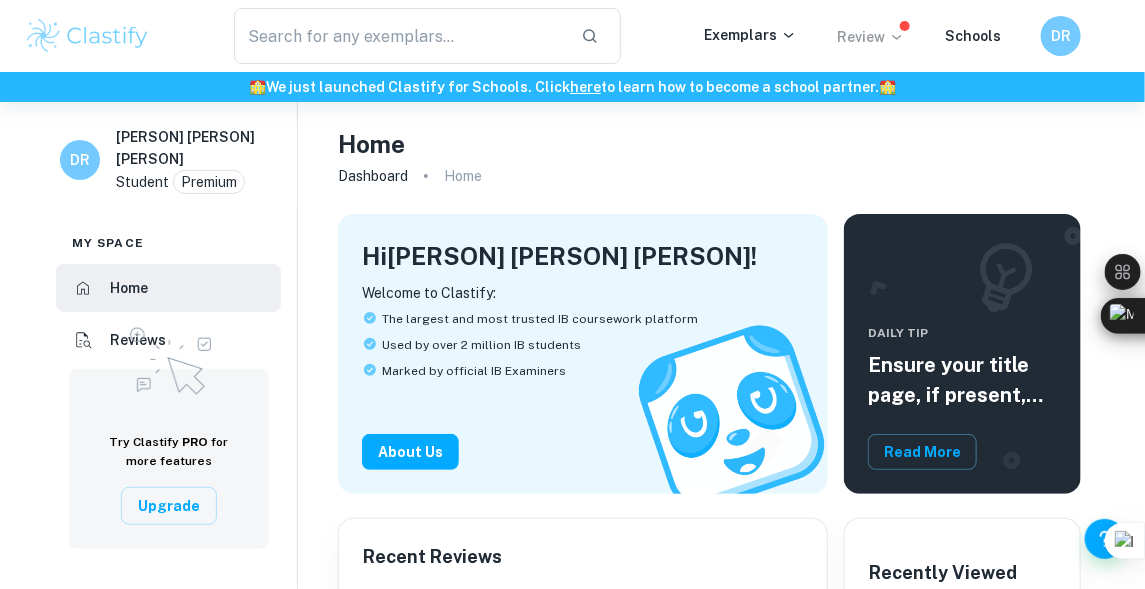 click on "Review" at bounding box center (871, 37) 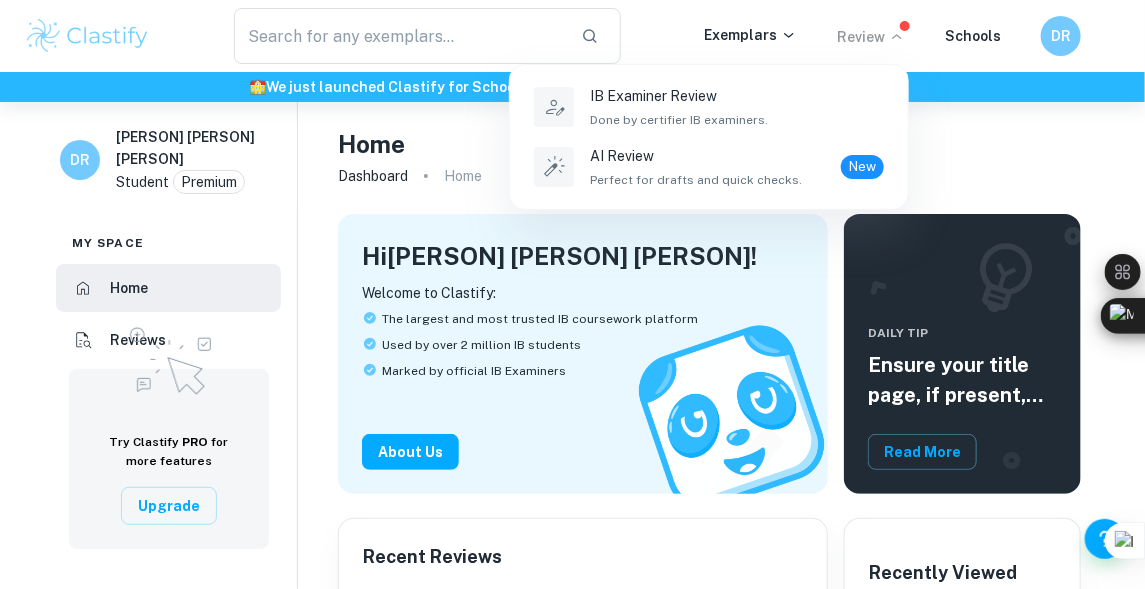 click at bounding box center [572, 294] 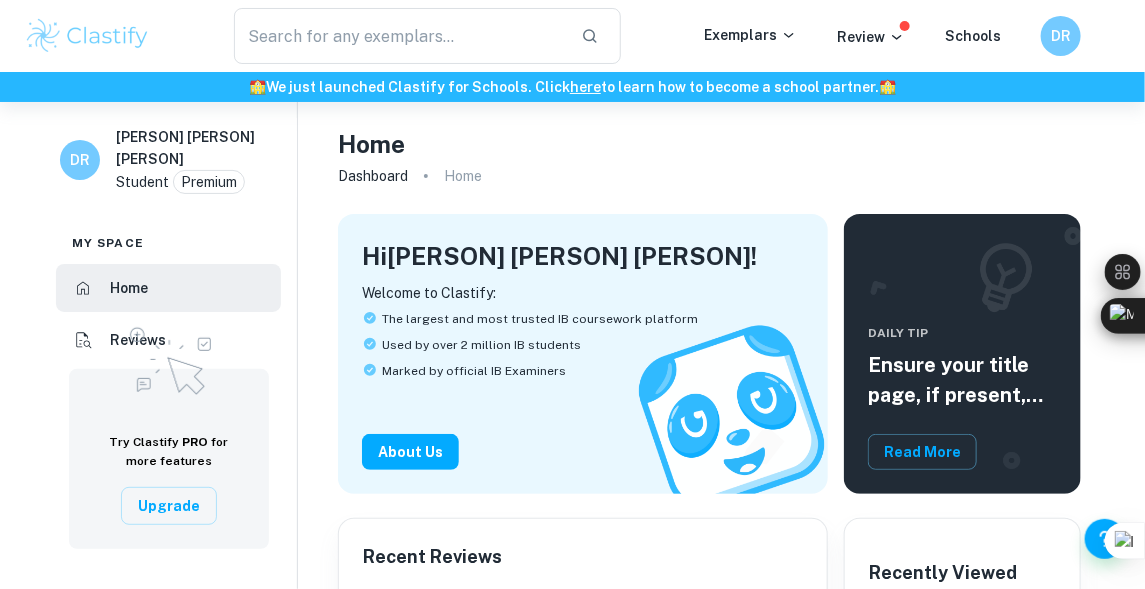 click on "Exemplars" at bounding box center [750, 35] 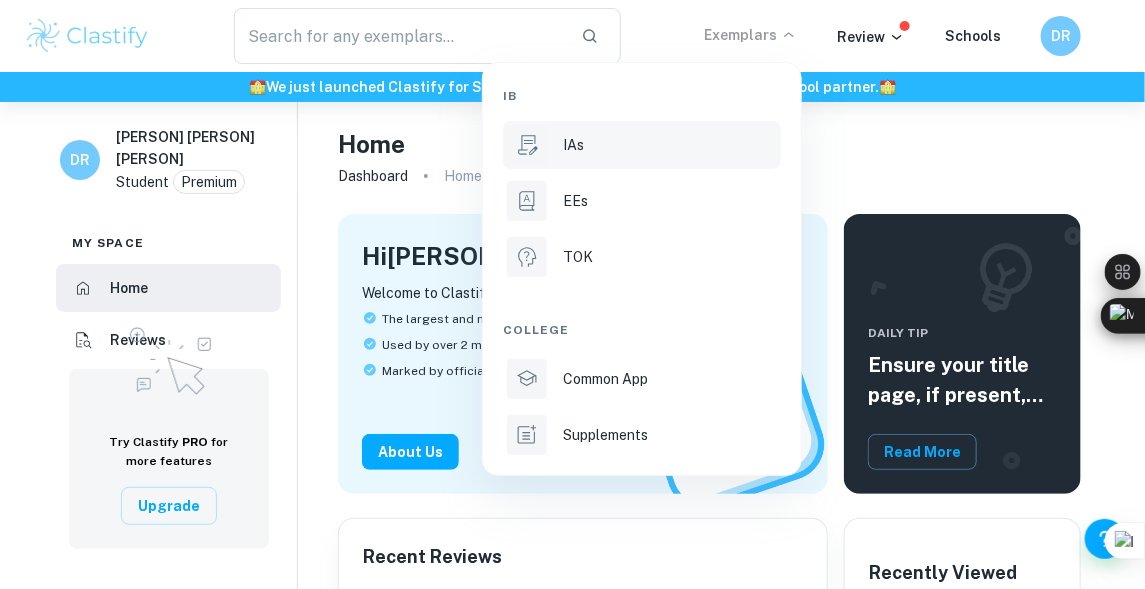 click on "IAs" at bounding box center [642, 145] 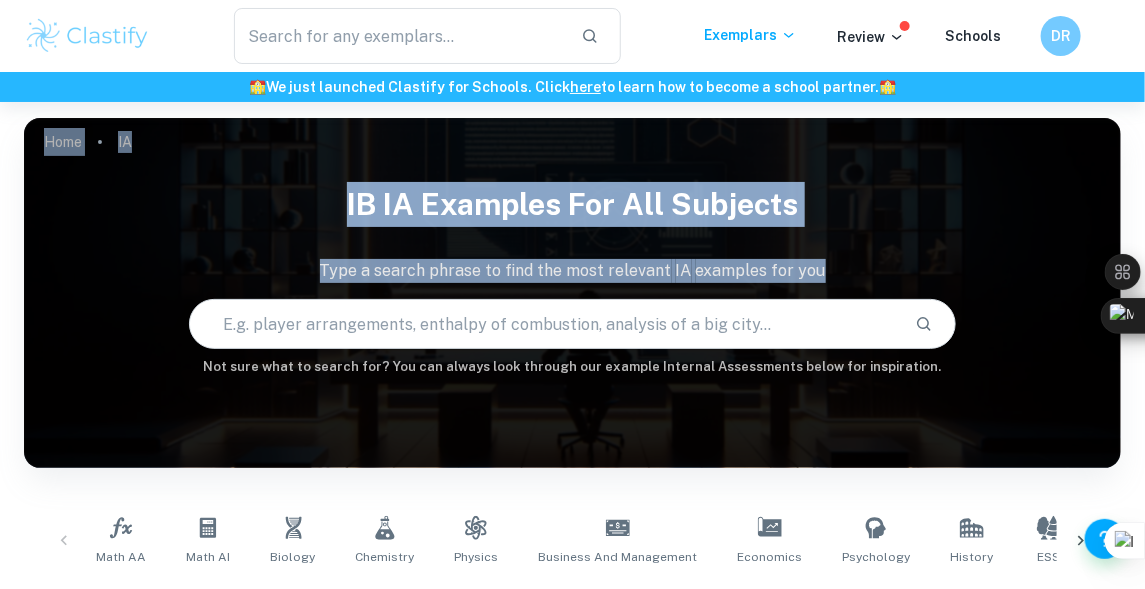 drag, startPoint x: 562, startPoint y: 144, endPoint x: 575, endPoint y: 313, distance: 169.49927 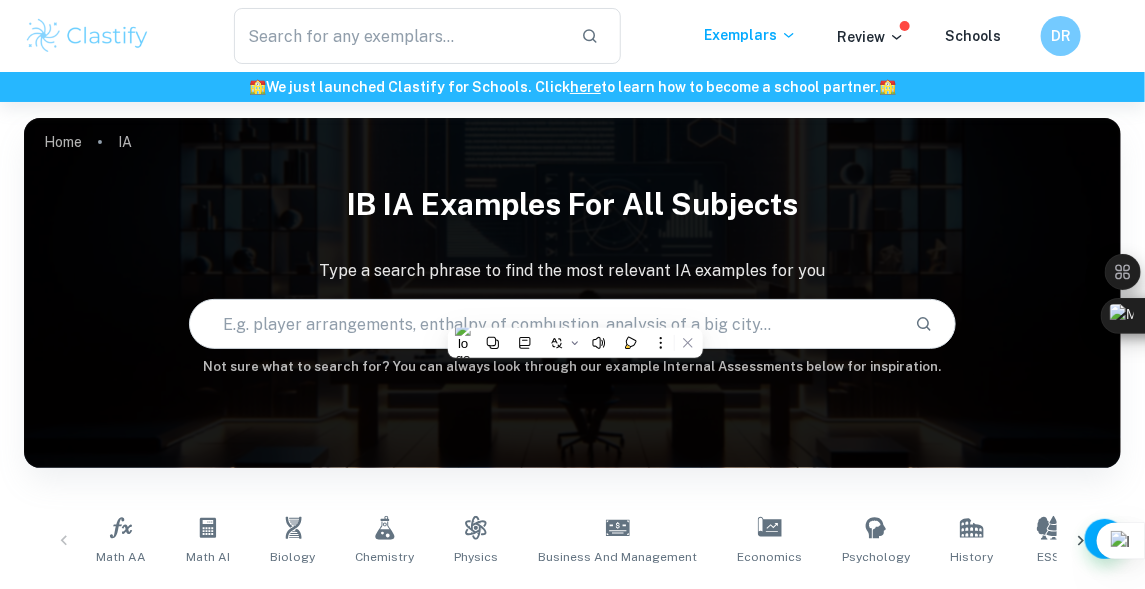 click at bounding box center [545, 324] 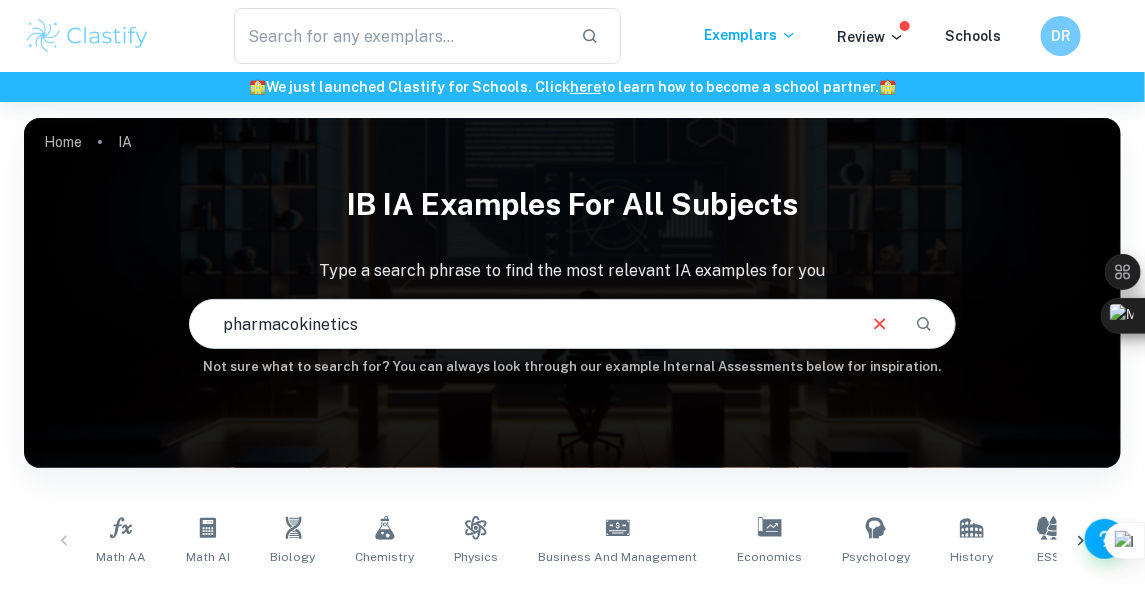 type on "pharmacokinetics" 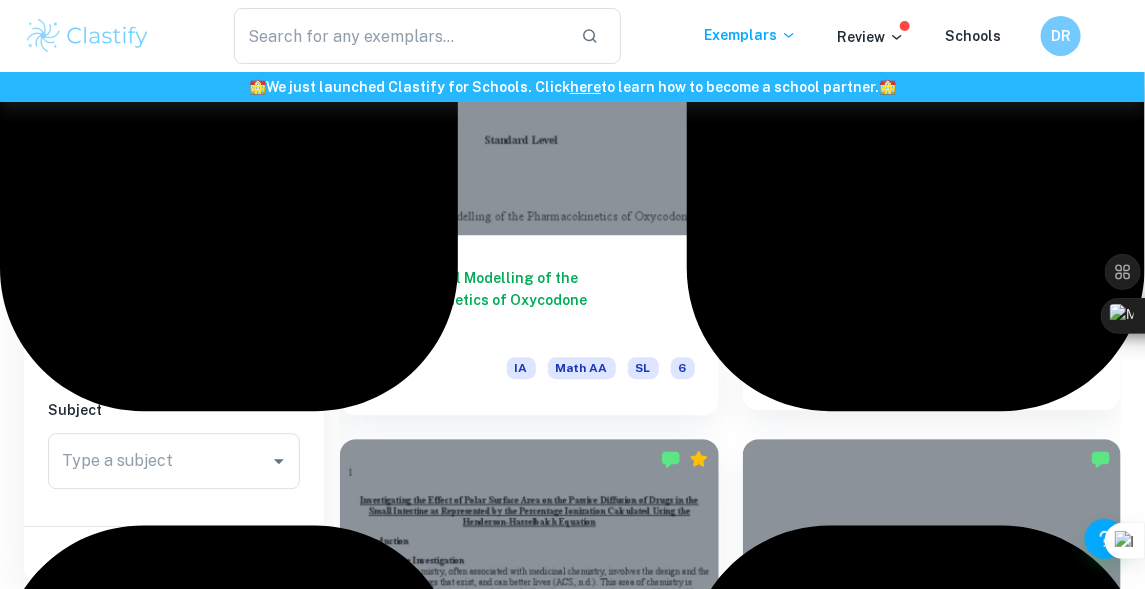 scroll, scrollTop: 1601, scrollLeft: 0, axis: vertical 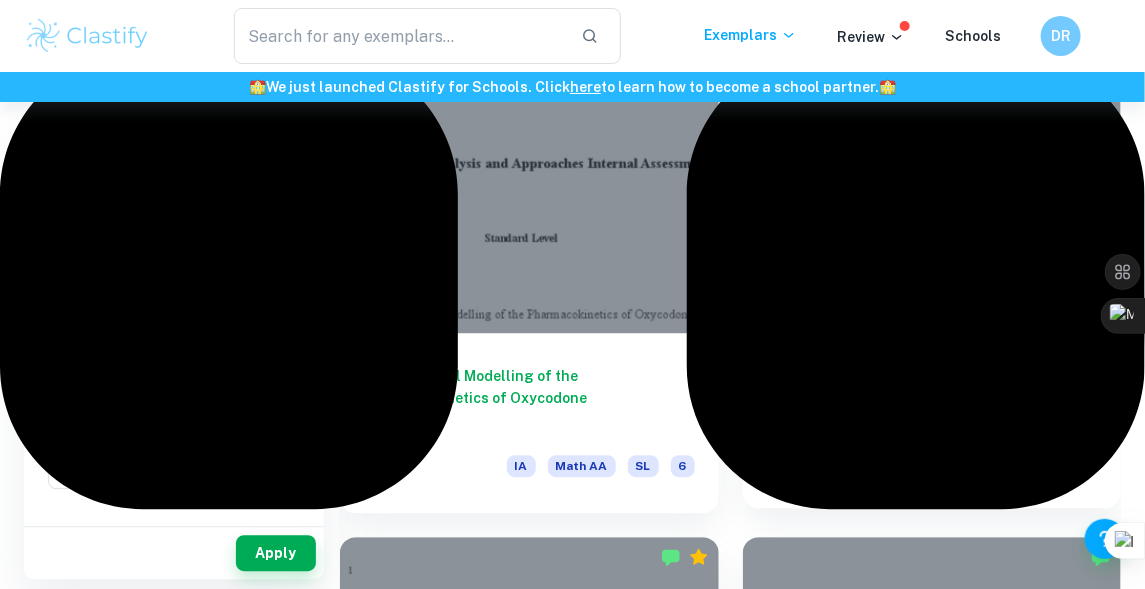 click on "Modeling the Pharmacokinetic Profile of Single-Dosage and Multiple-Dosage Caffeine Consumption" at bounding box center [932, 393] 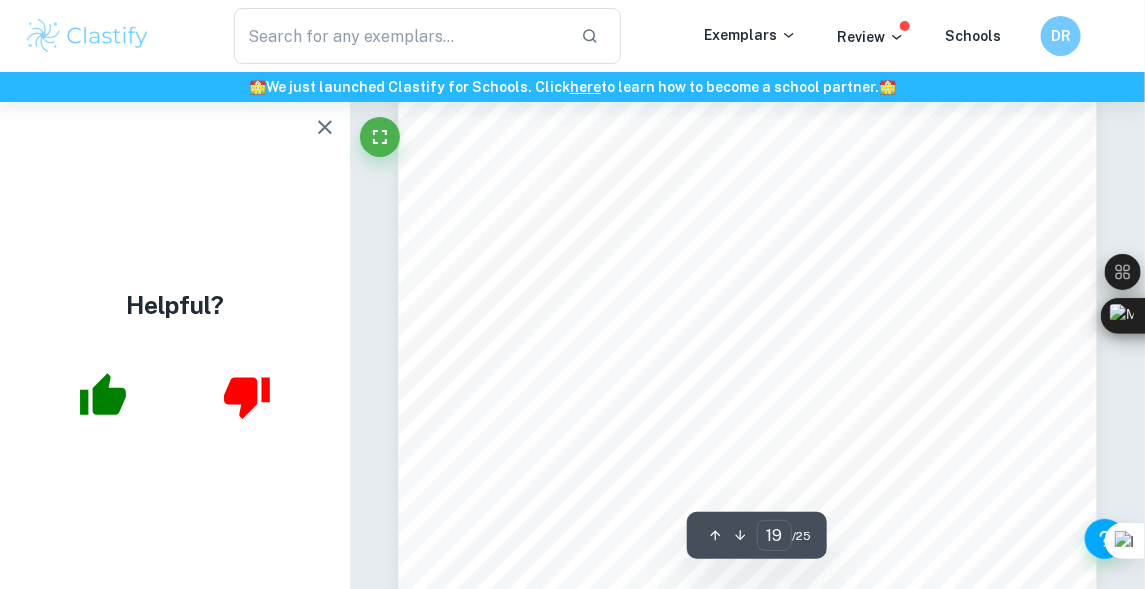 scroll, scrollTop: 16946, scrollLeft: 0, axis: vertical 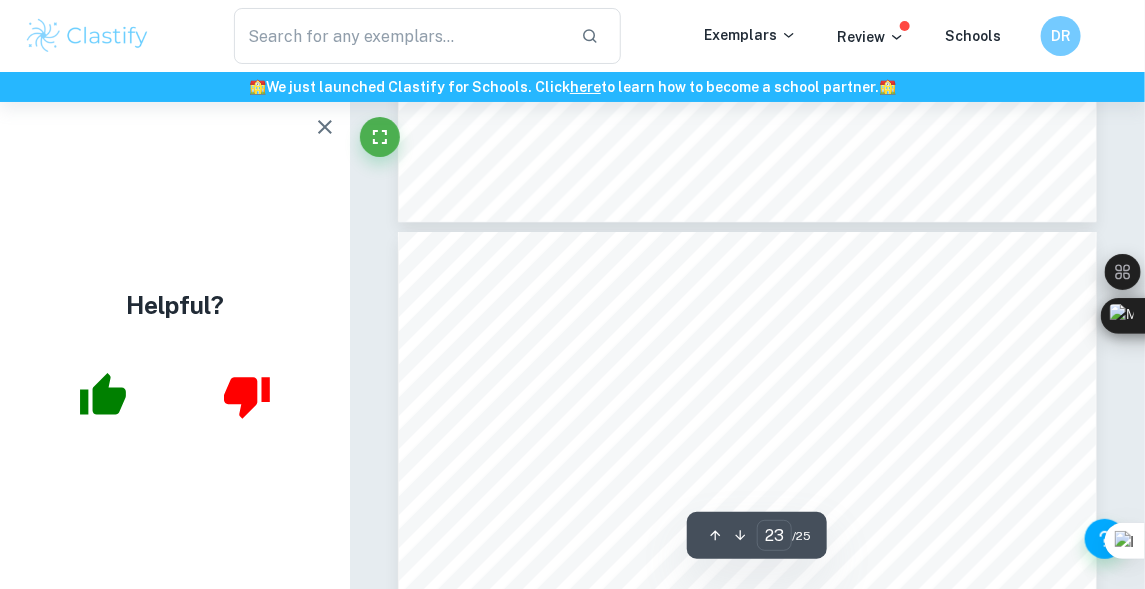 type on "22" 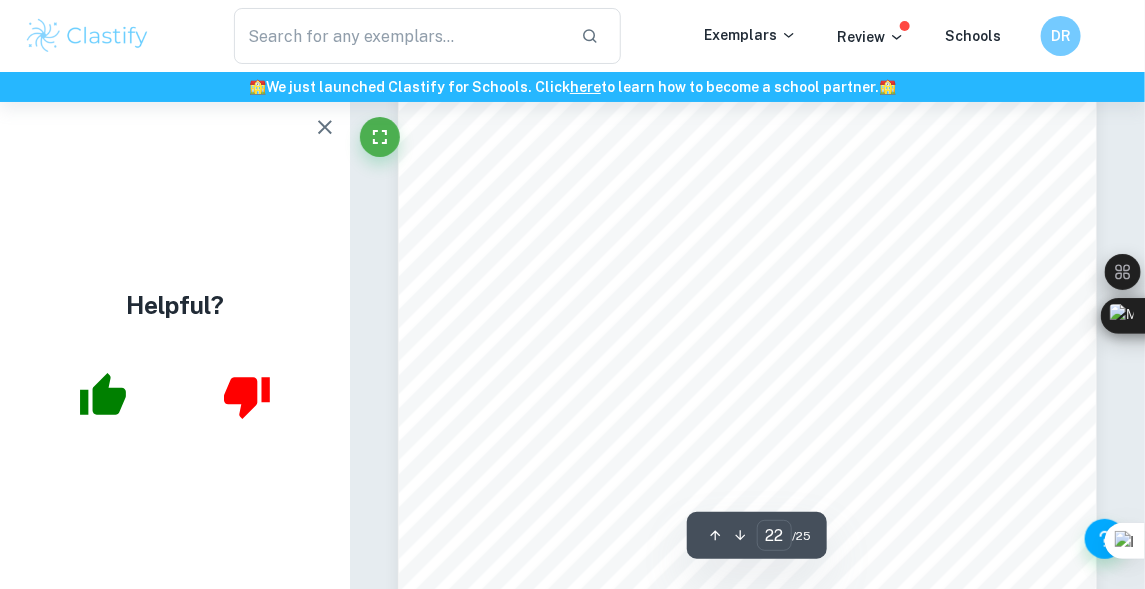 scroll, scrollTop: 19665, scrollLeft: 0, axis: vertical 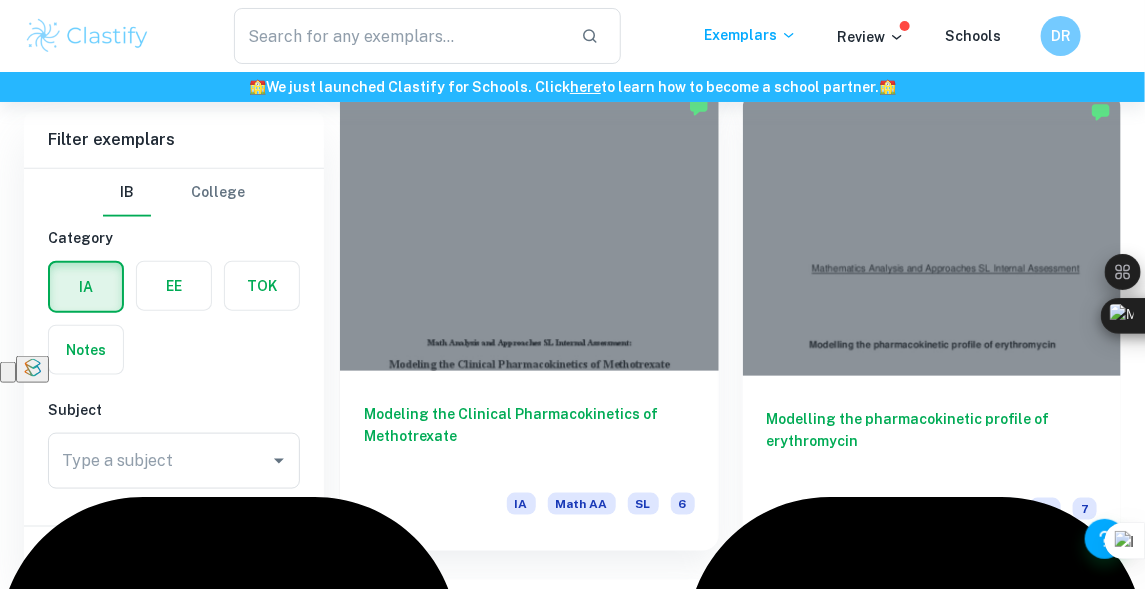 drag, startPoint x: 465, startPoint y: 441, endPoint x: 492, endPoint y: 428, distance: 29.966648 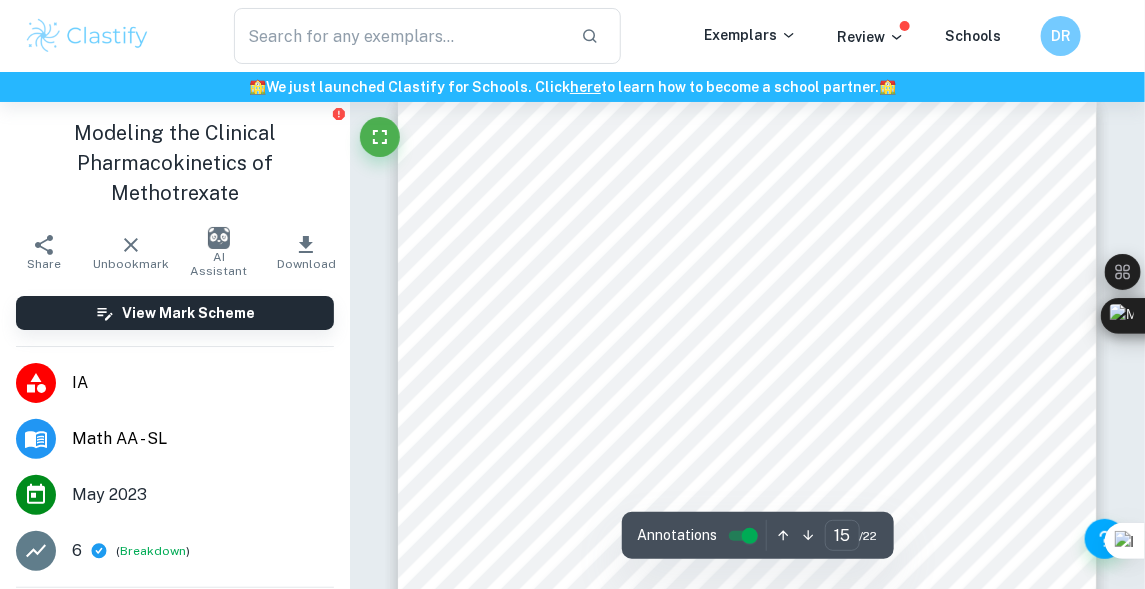 scroll, scrollTop: 12944, scrollLeft: 0, axis: vertical 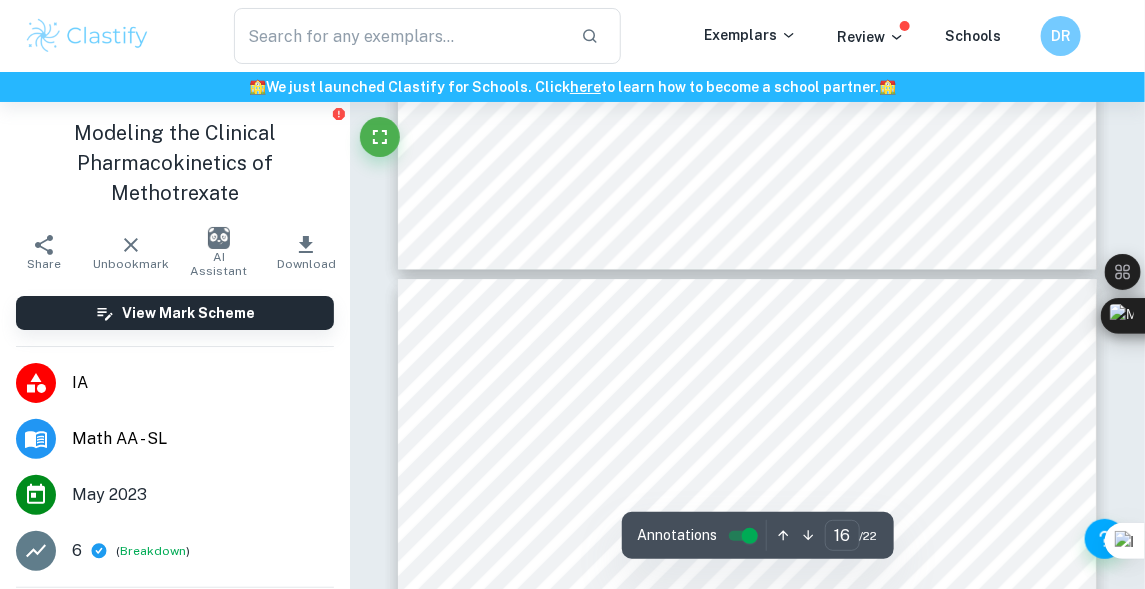 type on "17" 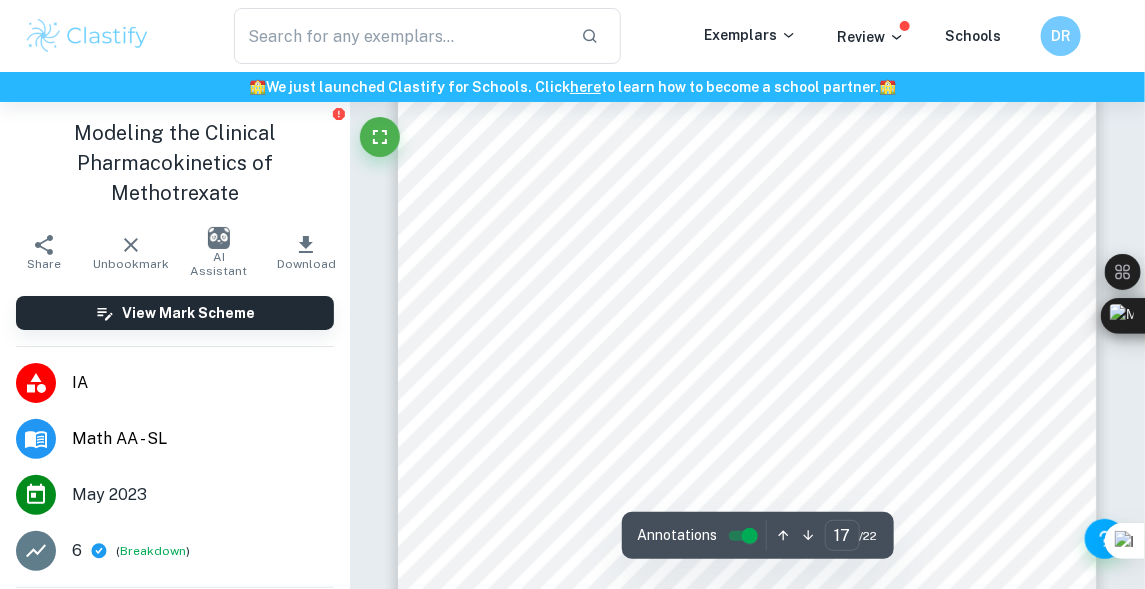 scroll, scrollTop: 14827, scrollLeft: 0, axis: vertical 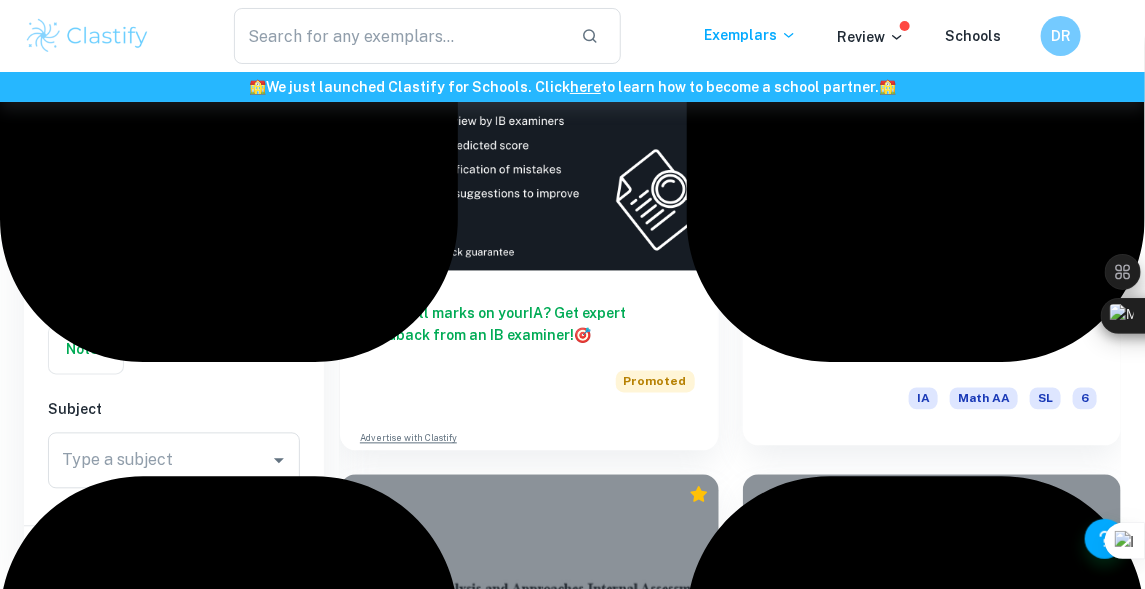 click on "Mathematical Modelling for the Pharmacokinetic Profile of Amoxicillin IA Math AA SL 6" at bounding box center [932, 356] 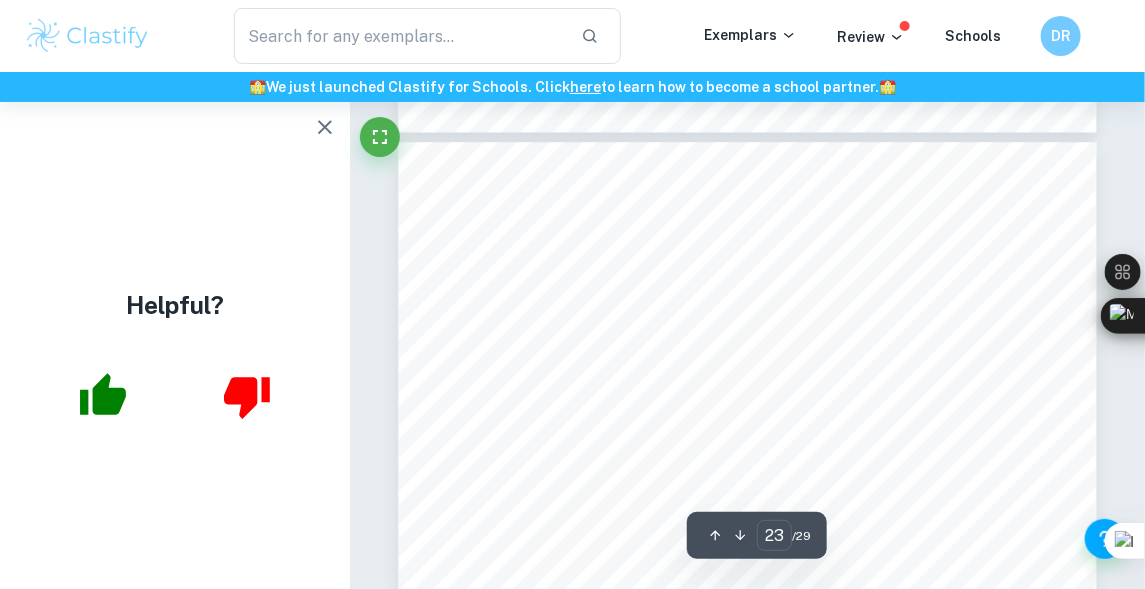 scroll, scrollTop: 22027, scrollLeft: 0, axis: vertical 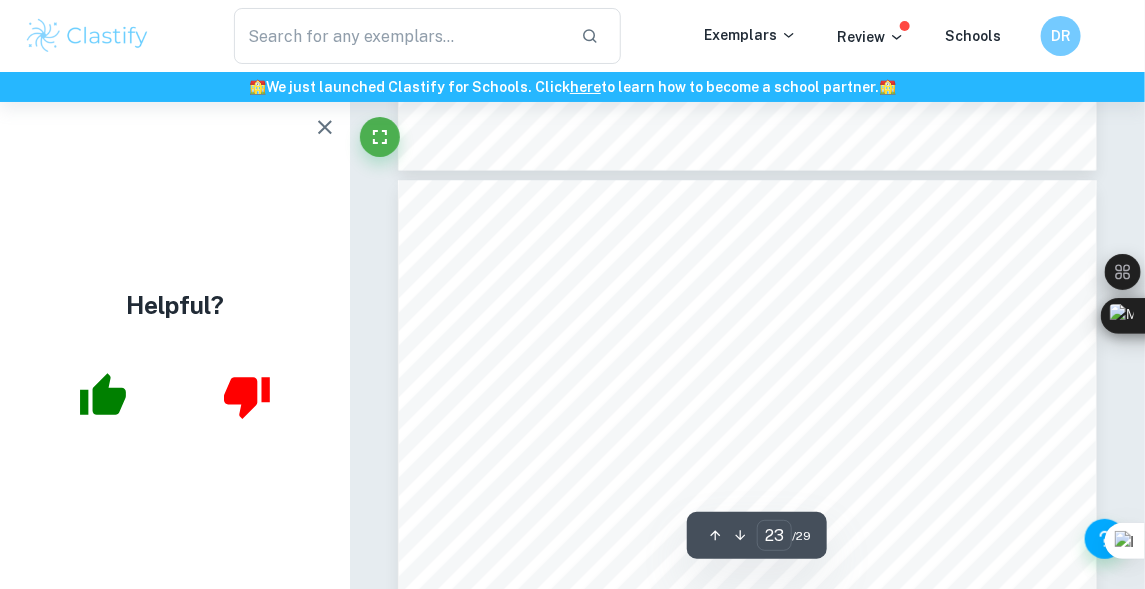 type on "22" 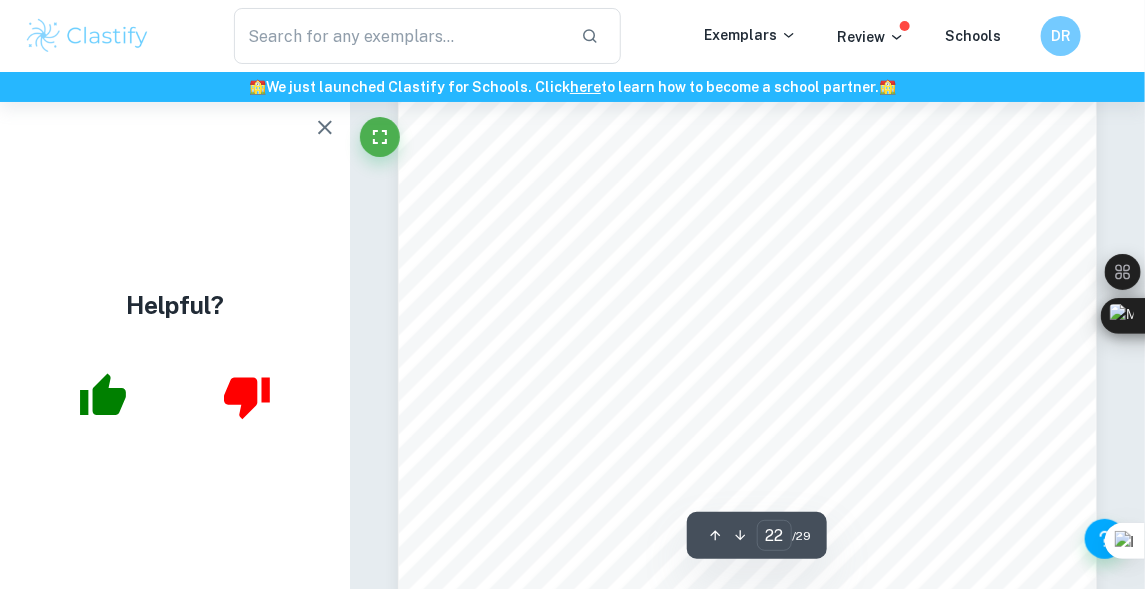 scroll, scrollTop: 21486, scrollLeft: 0, axis: vertical 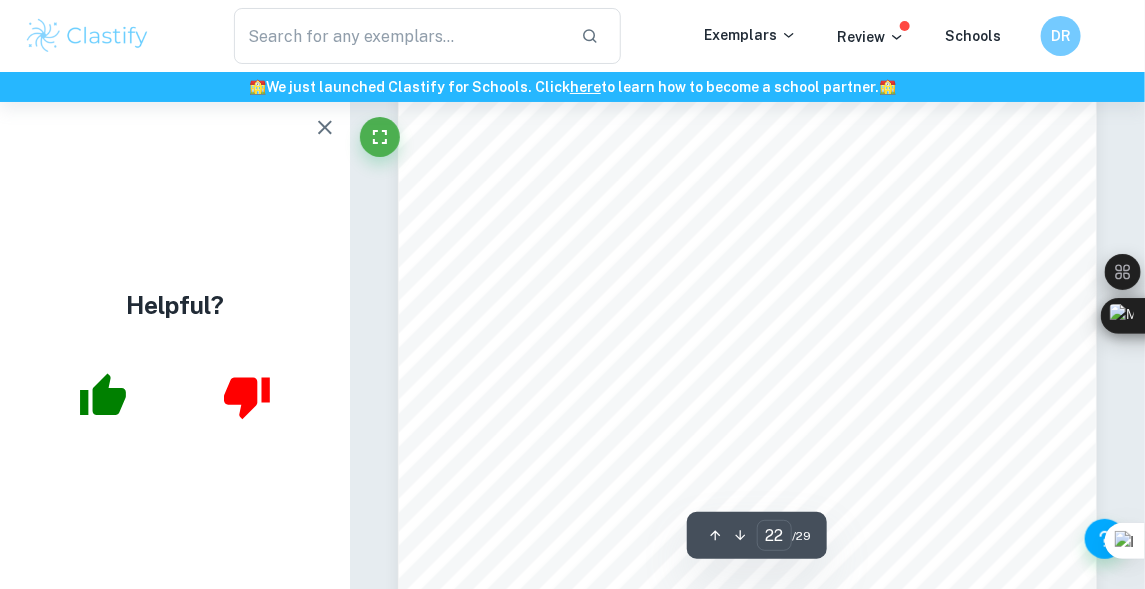 click on "interpolation" at bounding box center [501, 385] 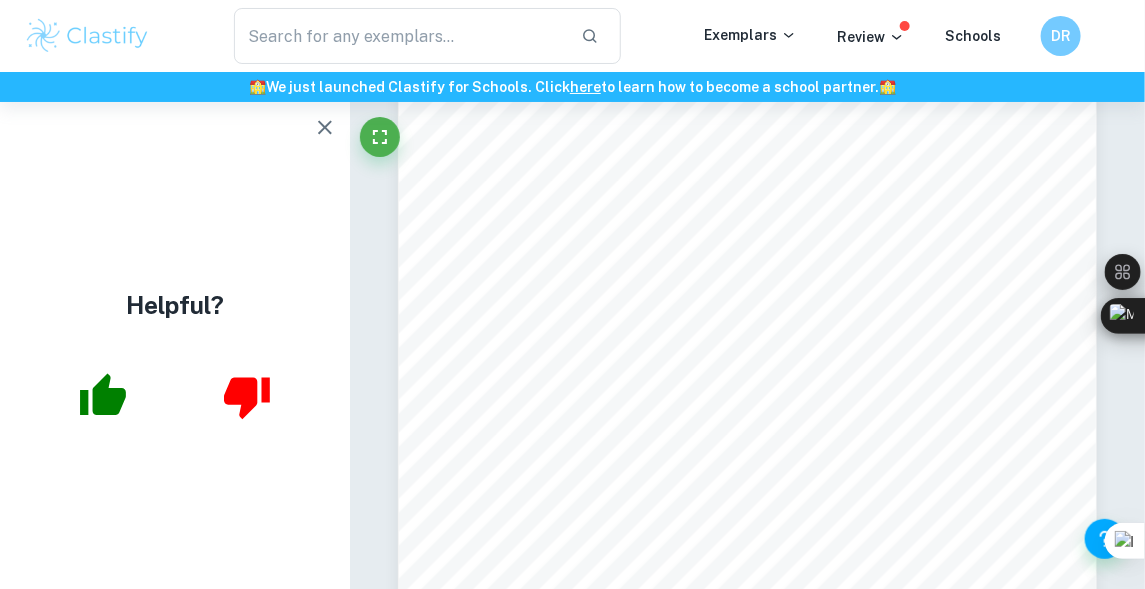 click on "interpolation" at bounding box center (501, 385) 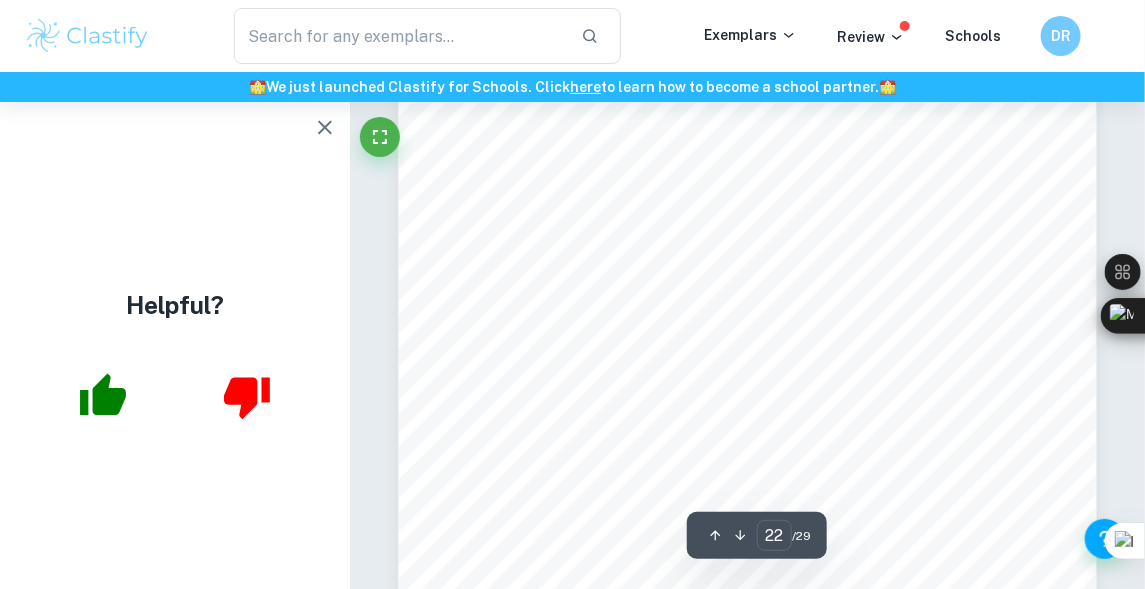 scroll, scrollTop: 21646, scrollLeft: 0, axis: vertical 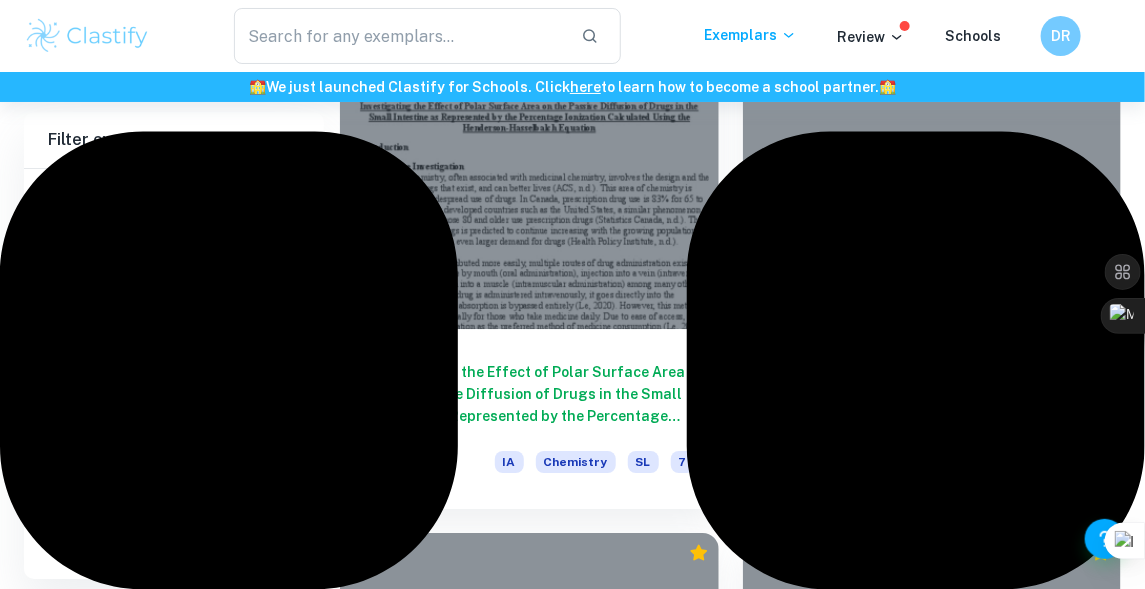click at bounding box center [932, 182] 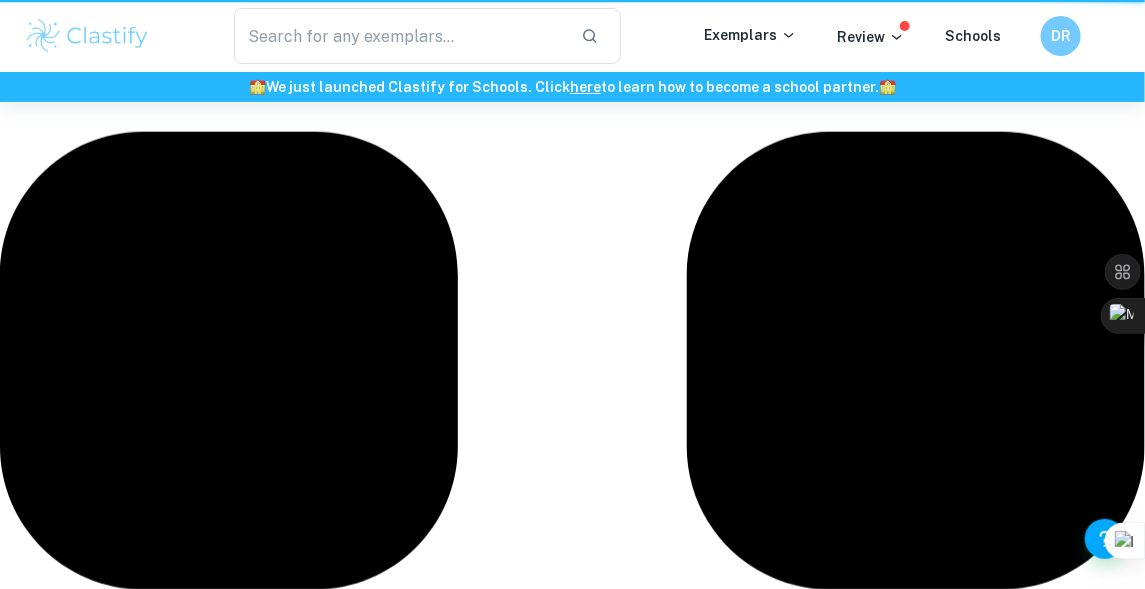scroll, scrollTop: 0, scrollLeft: 0, axis: both 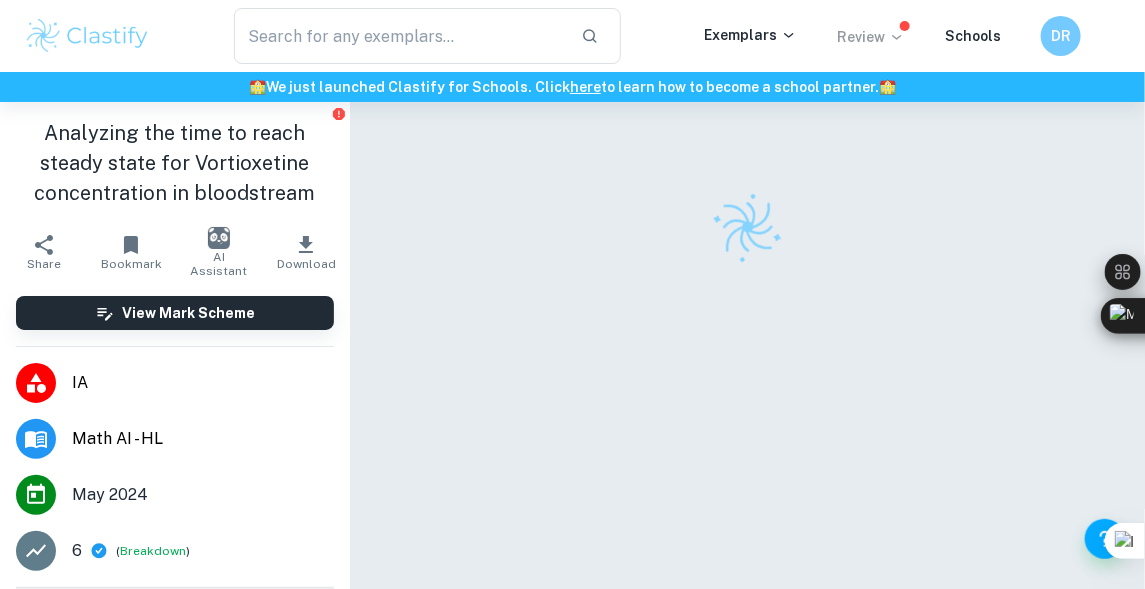 click 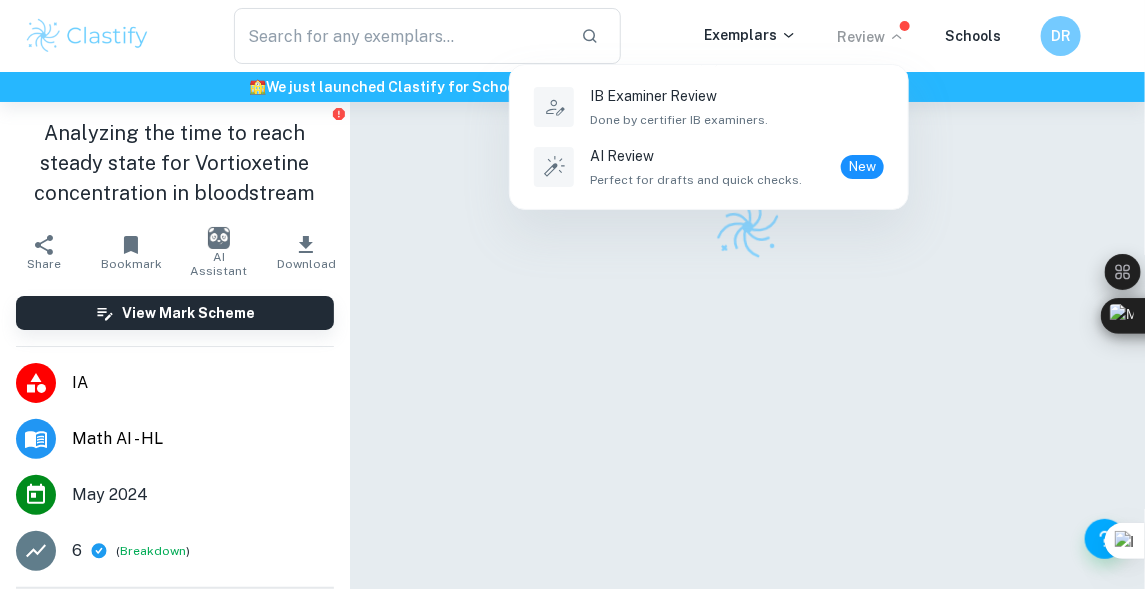 click at bounding box center [572, 294] 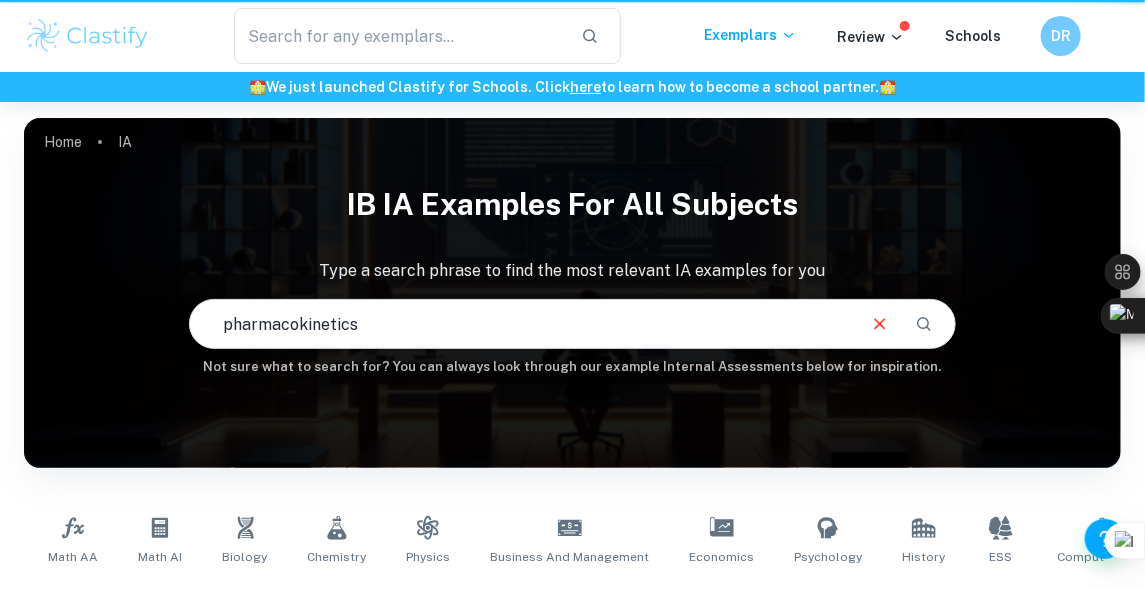 scroll, scrollTop: 384, scrollLeft: 0, axis: vertical 